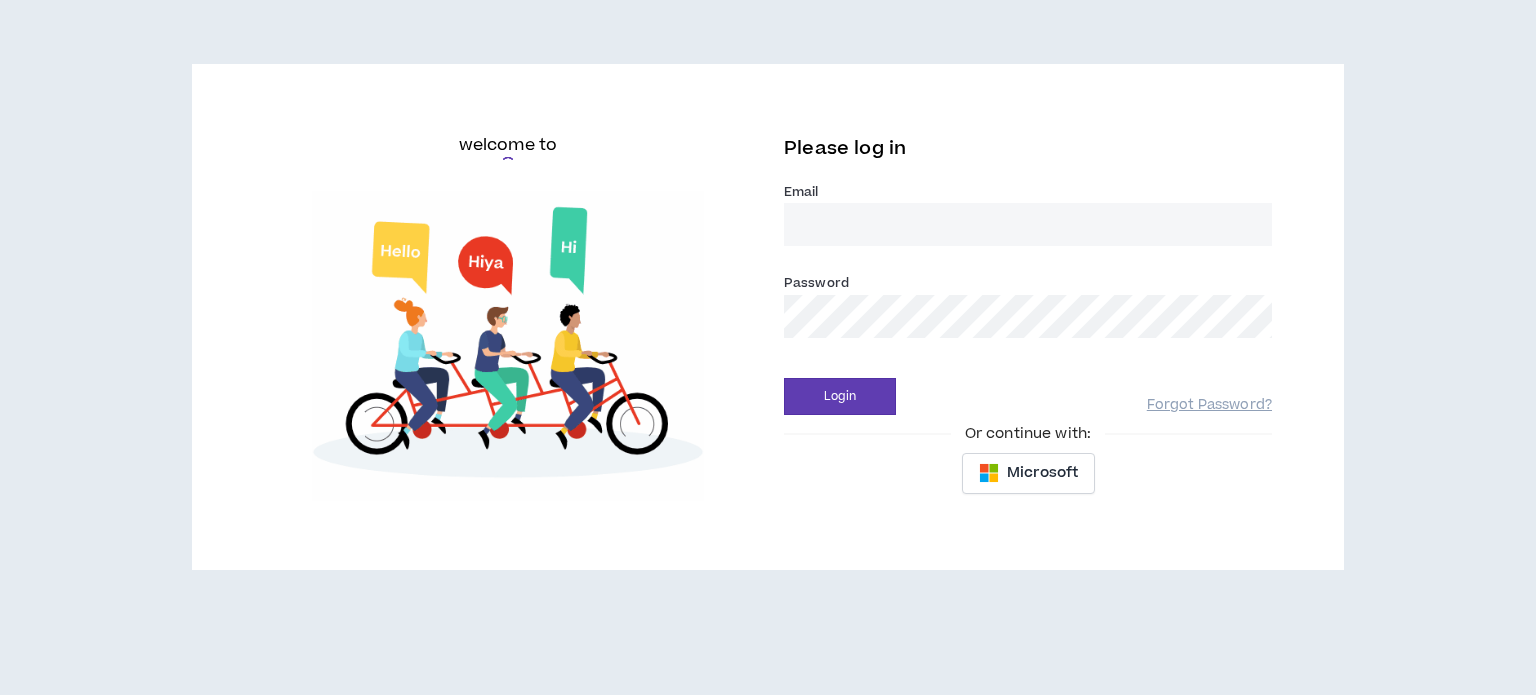 scroll, scrollTop: 0, scrollLeft: 0, axis: both 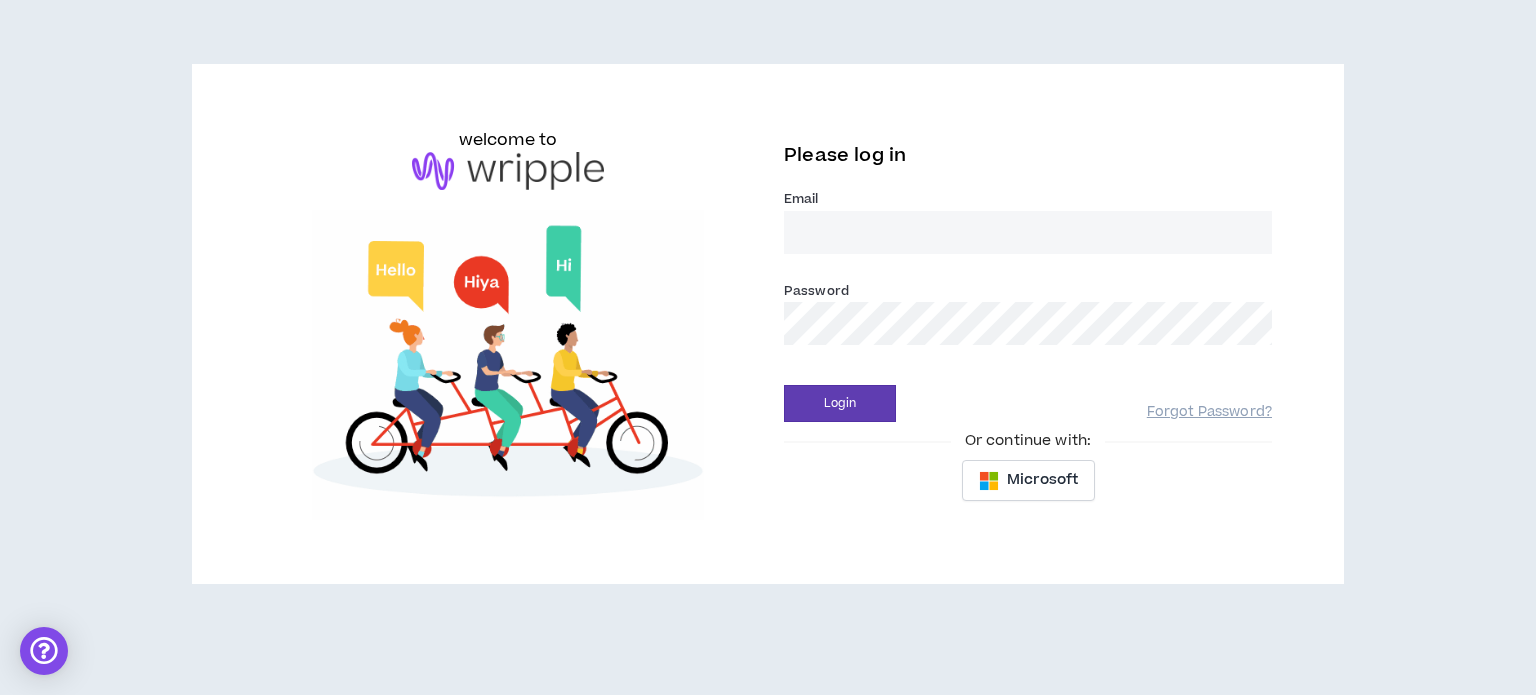 click on "Email  *" at bounding box center (1028, 232) 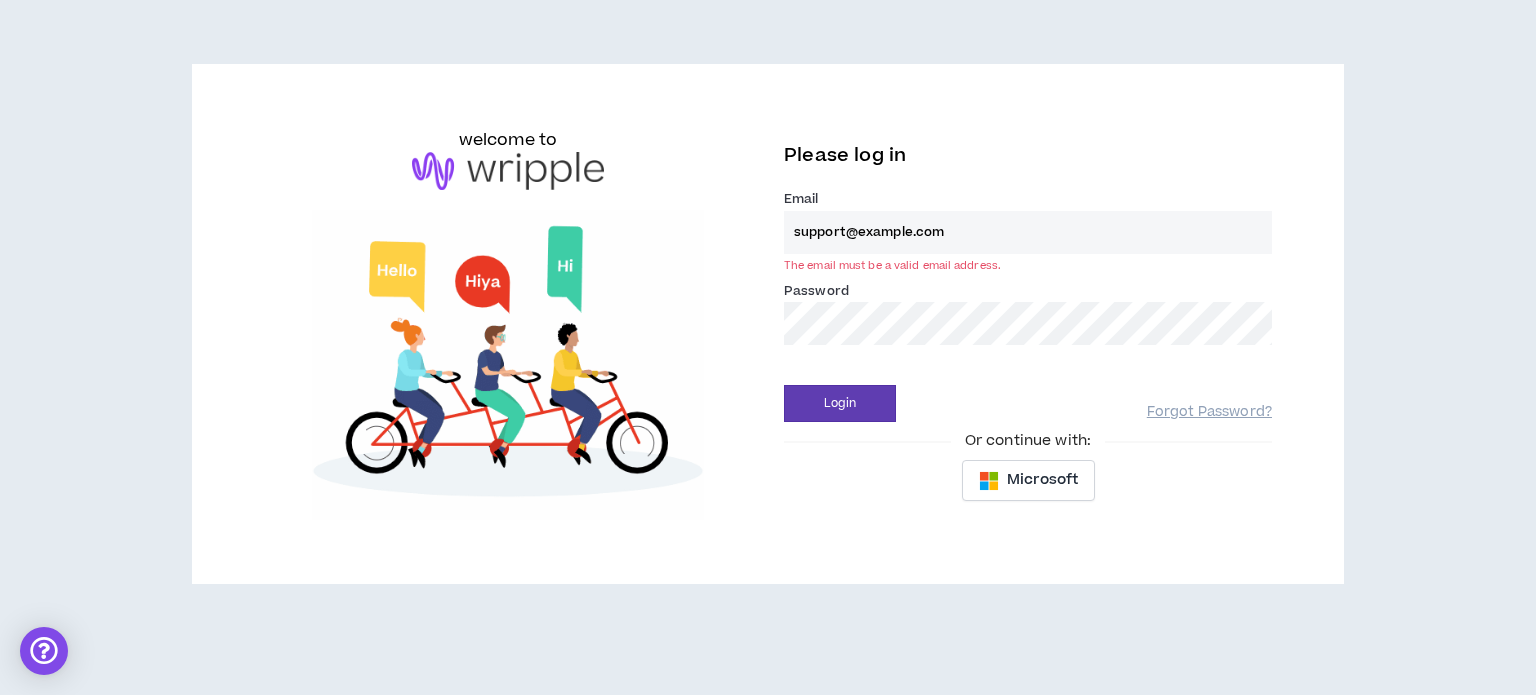 type on "ryann_owens@navyfederal.org" 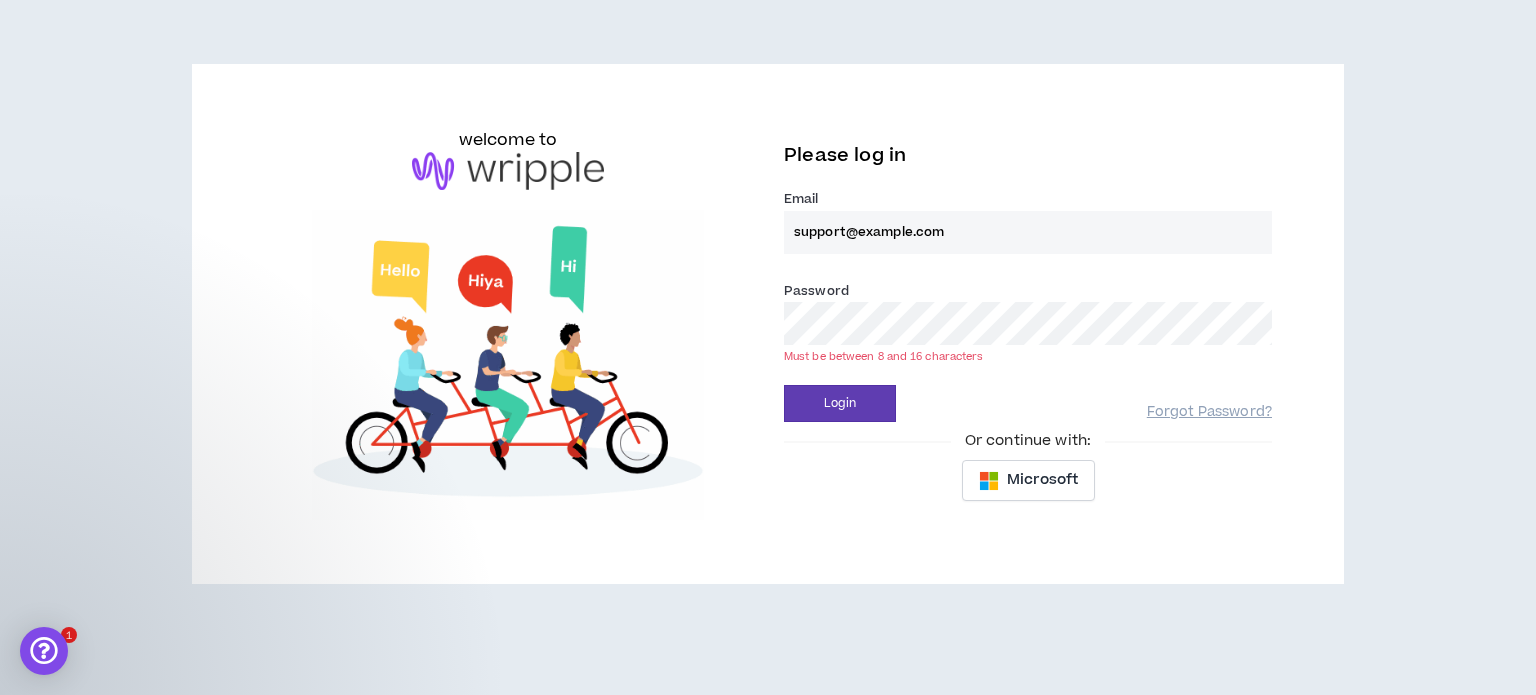 click on "Login" at bounding box center (840, 403) 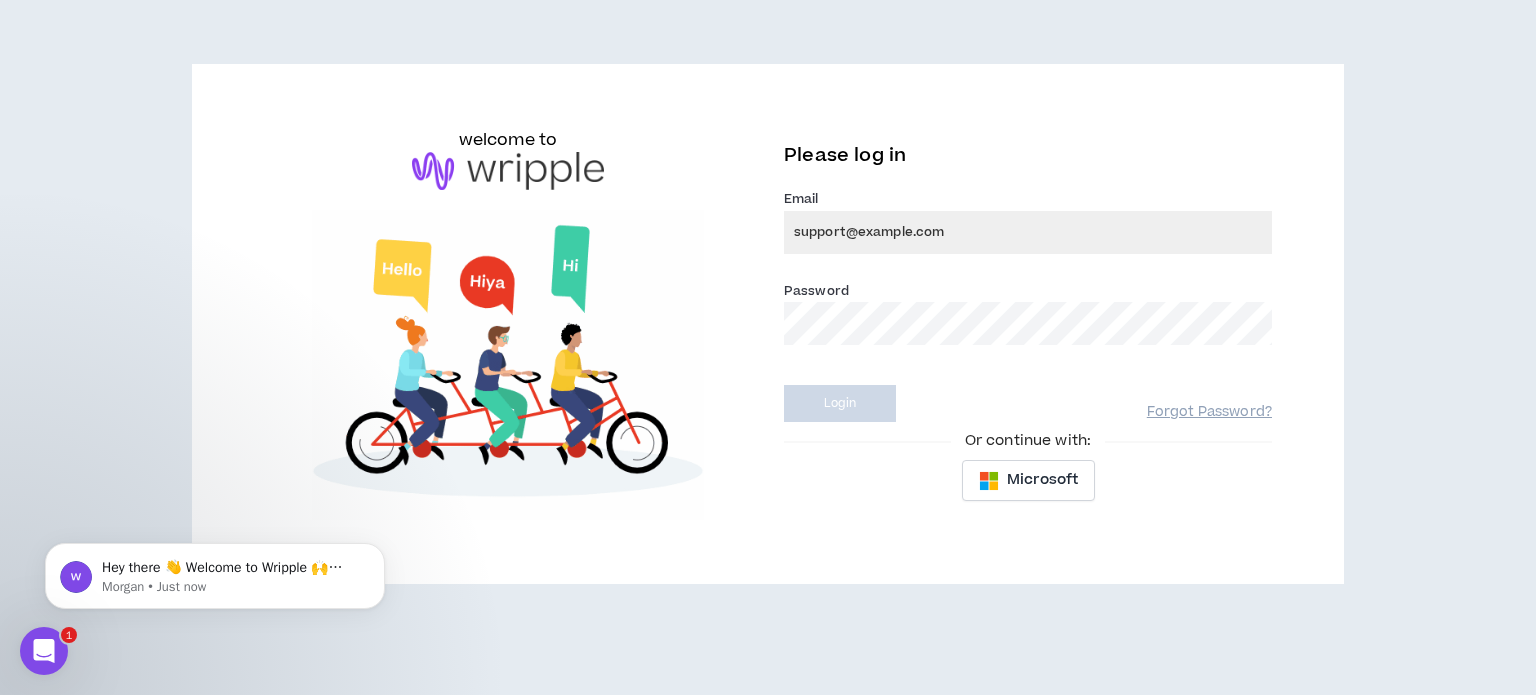 scroll, scrollTop: 0, scrollLeft: 0, axis: both 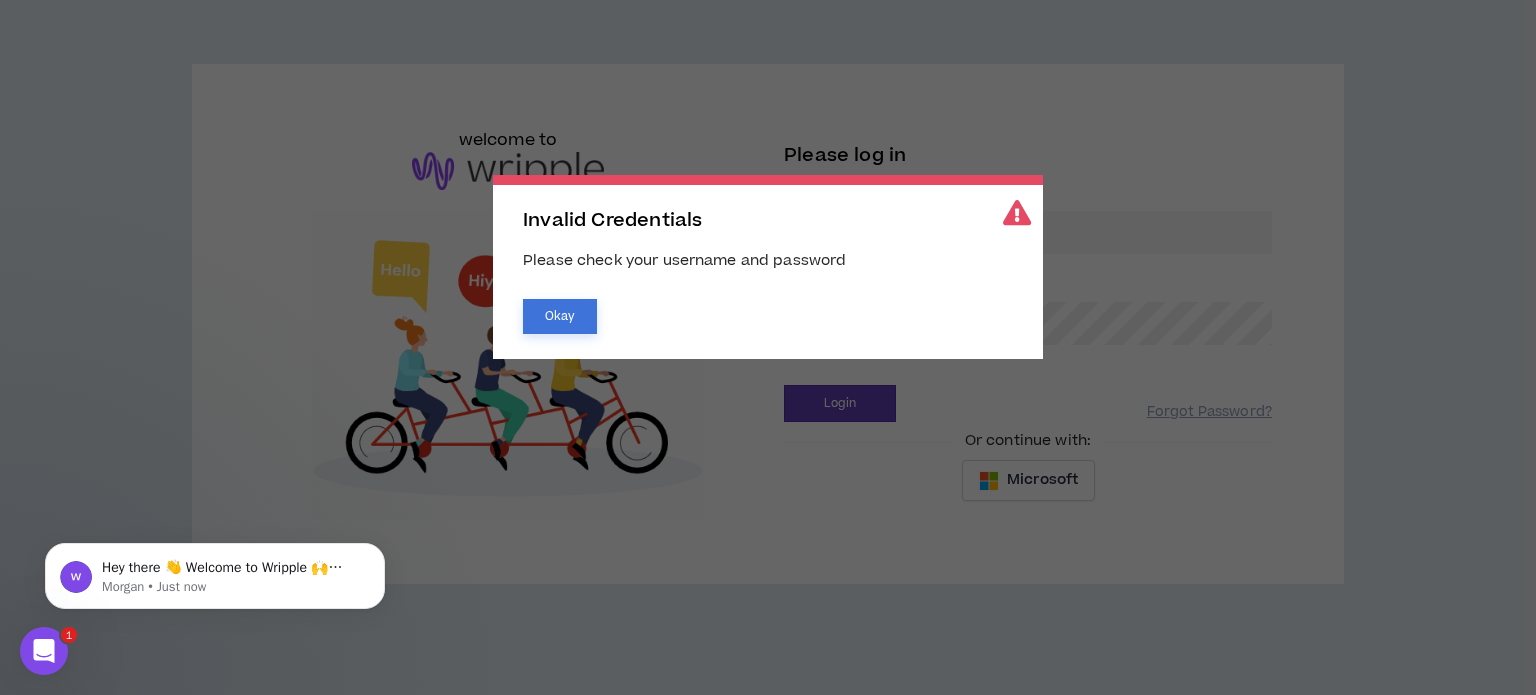 click on "Okay" at bounding box center [560, 316] 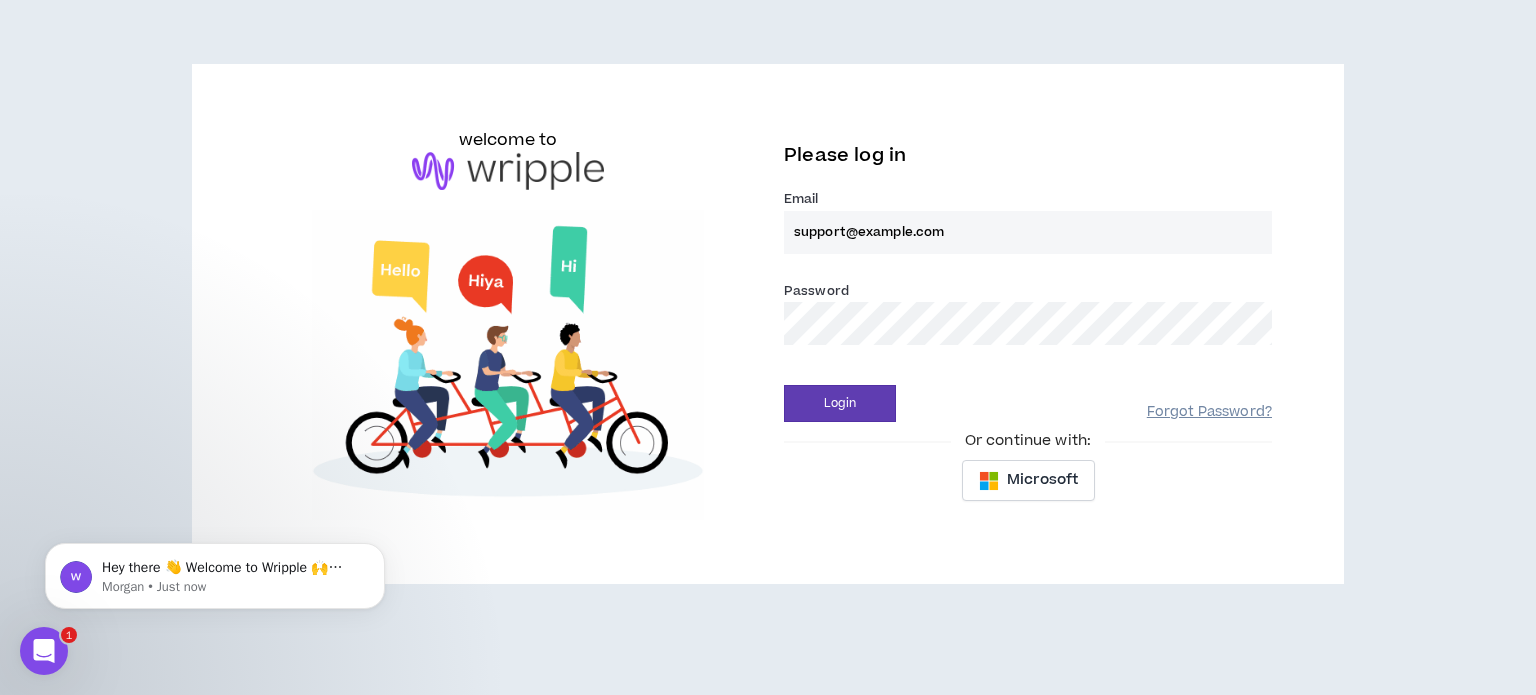 click on "Forgot Password?" at bounding box center [1209, 412] 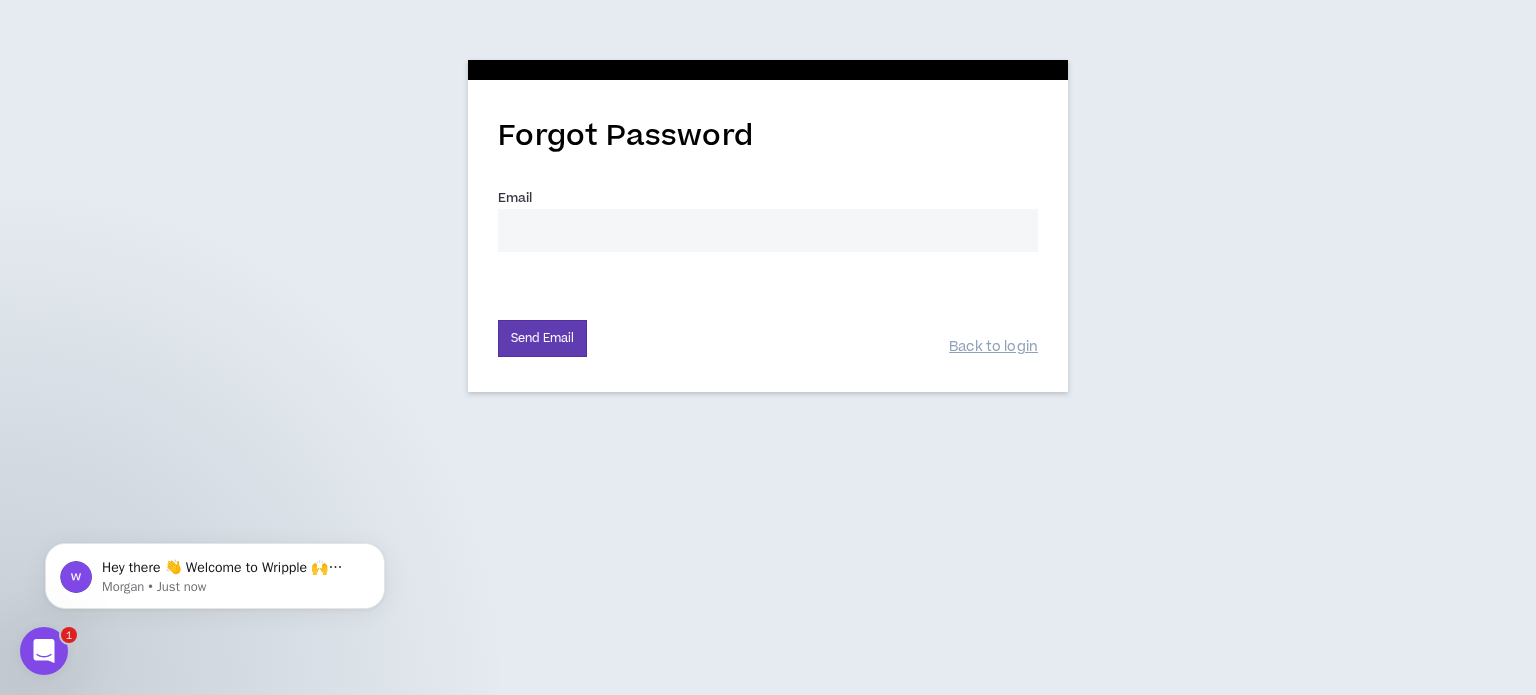 click on "Email  *" at bounding box center [768, 230] 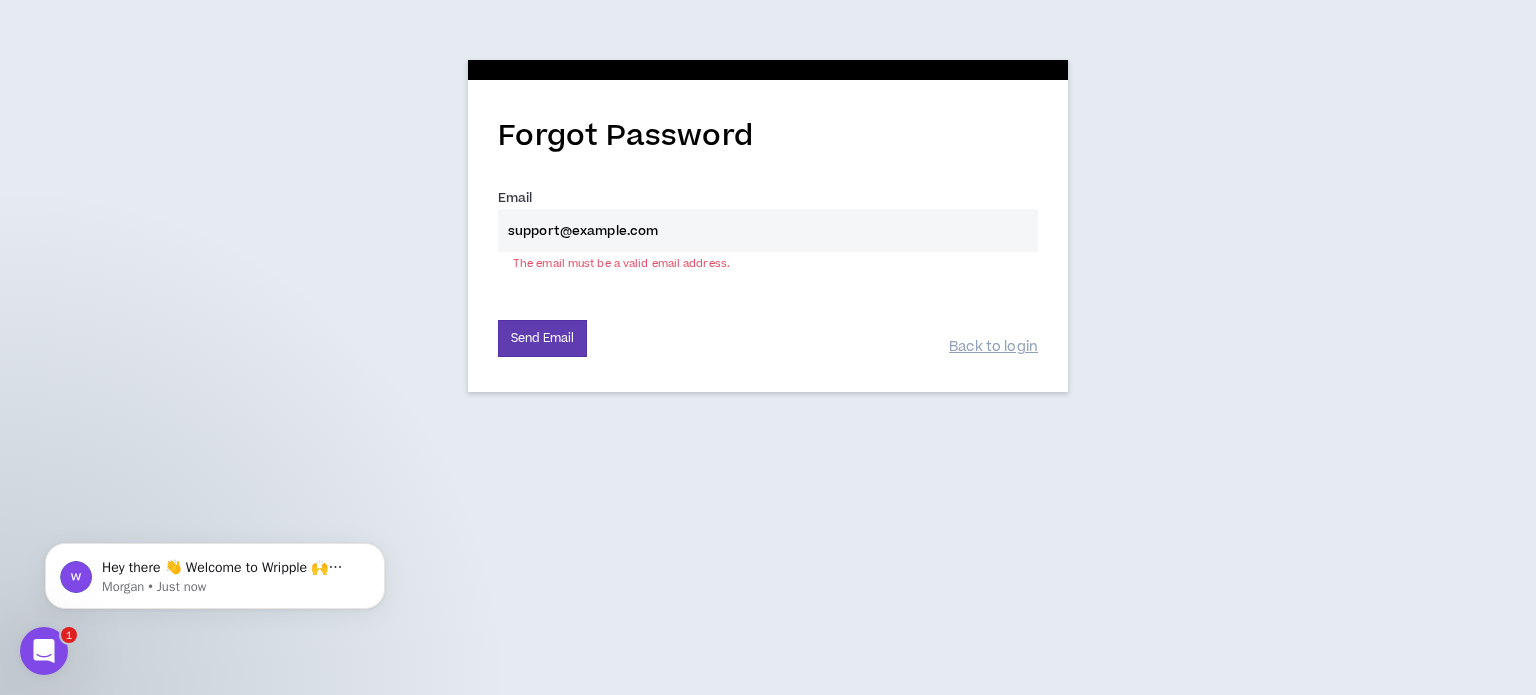 type on "ryann_owens@navyfederal.org" 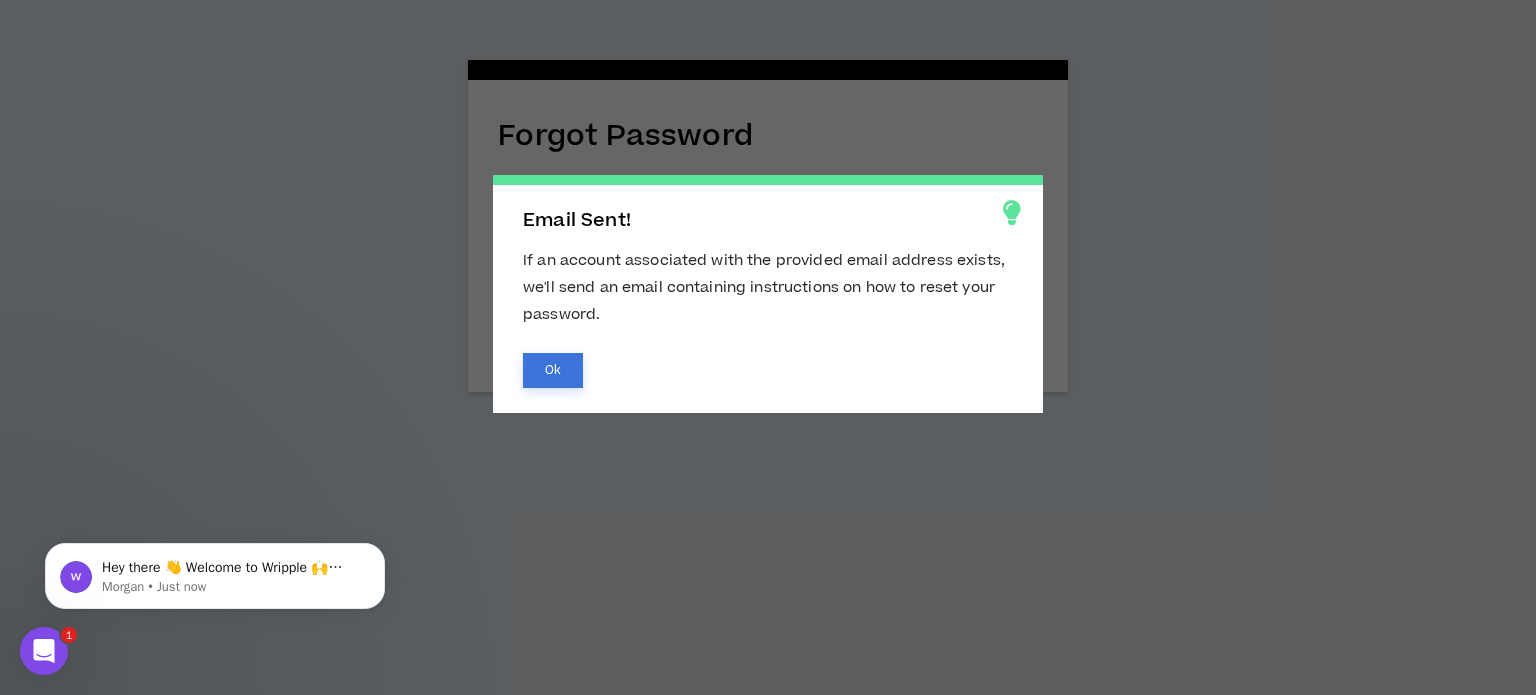 click on "Ok" at bounding box center (553, 370) 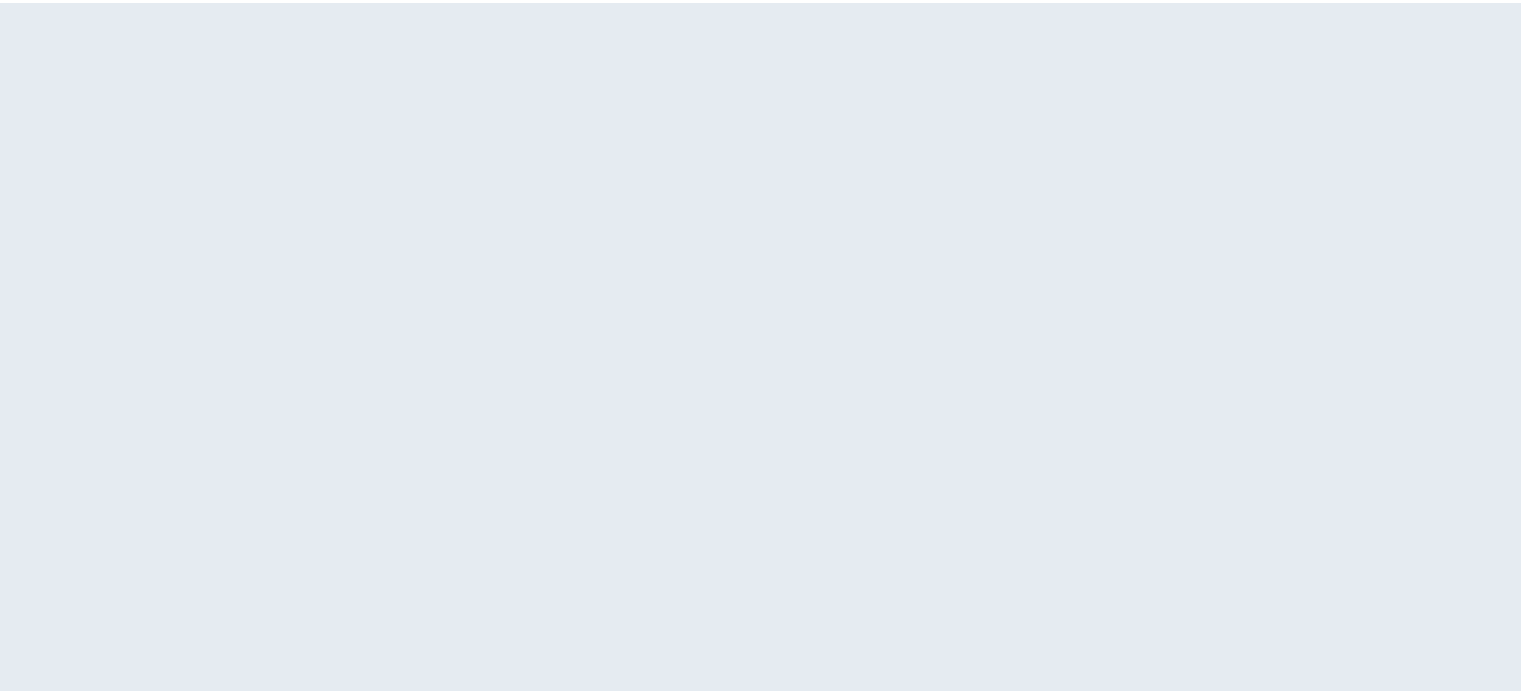 scroll, scrollTop: 0, scrollLeft: 0, axis: both 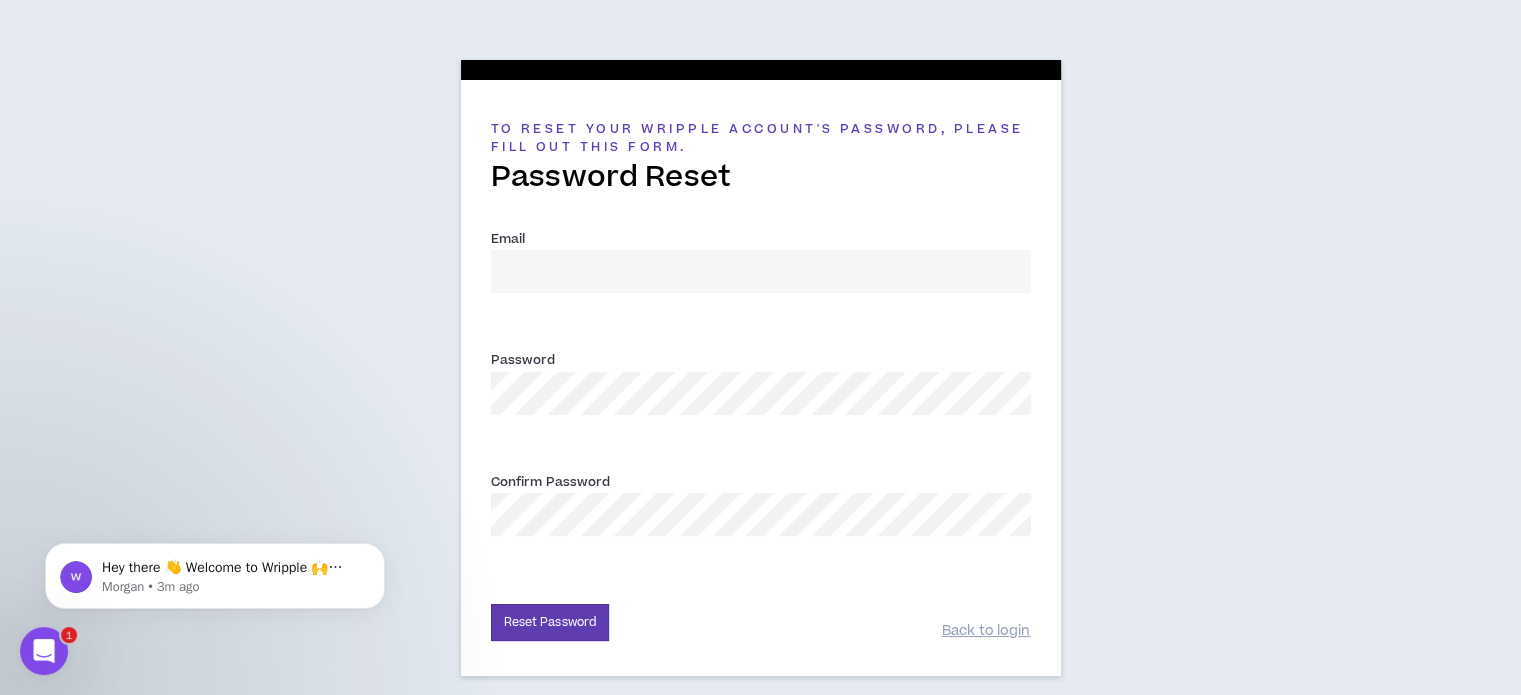click on "Email  *" at bounding box center [761, 271] 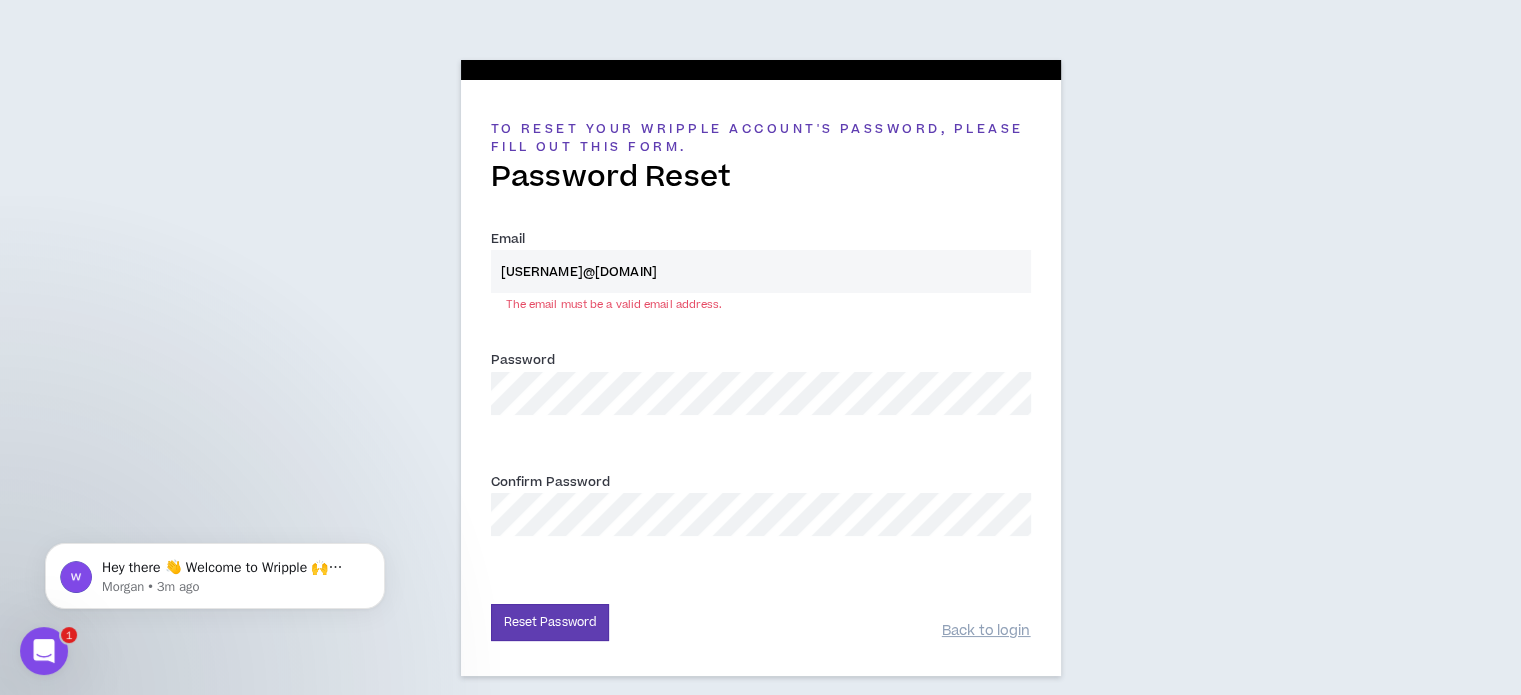 type on "ryann_owens@navyfederal.org" 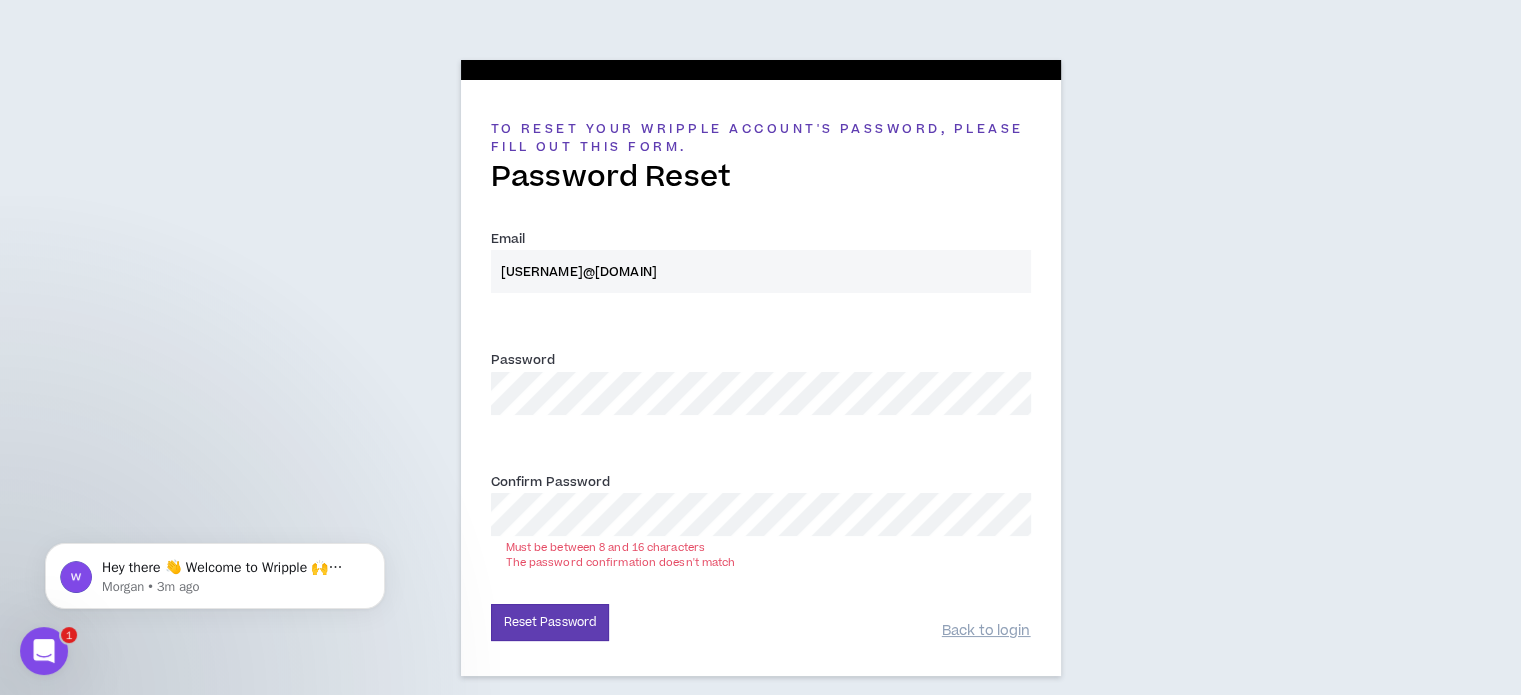 click on "Reset Password" at bounding box center (550, 622) 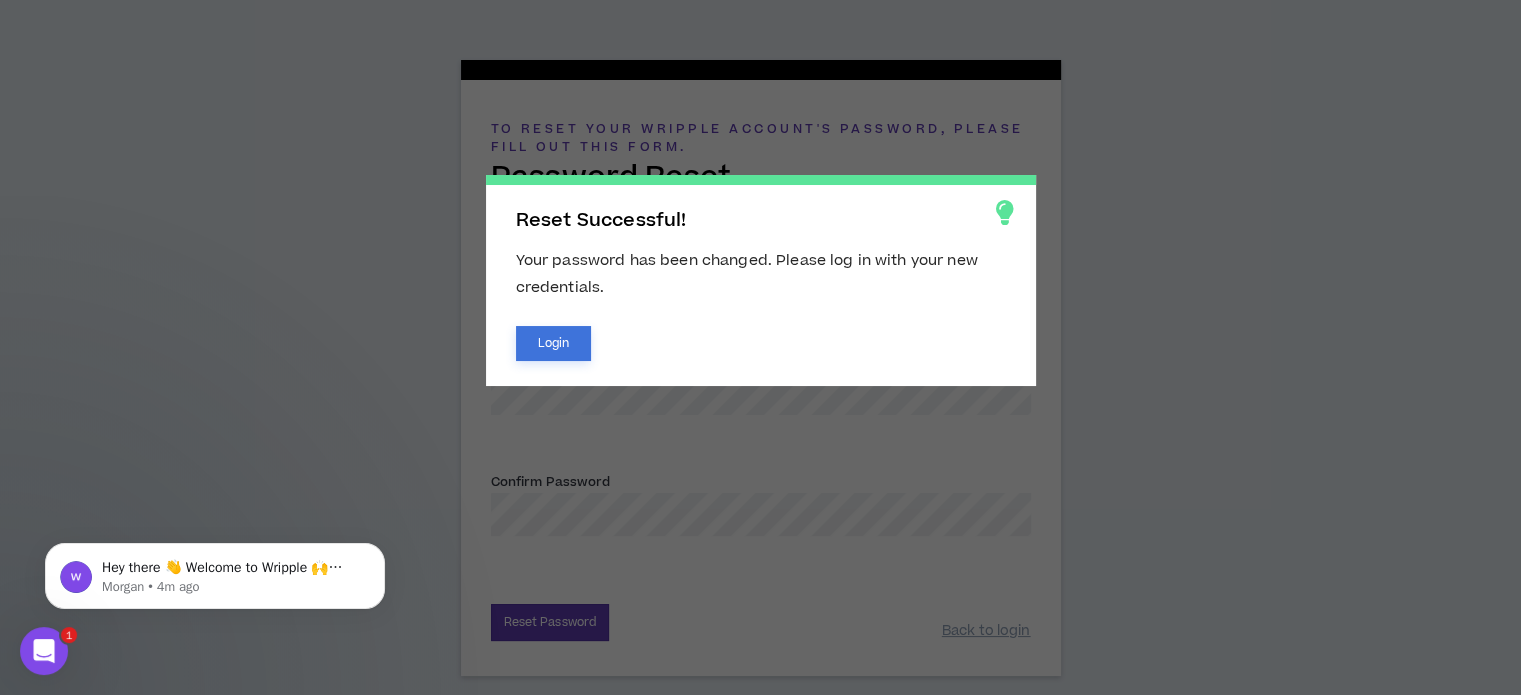 click on "Login" at bounding box center (554, 343) 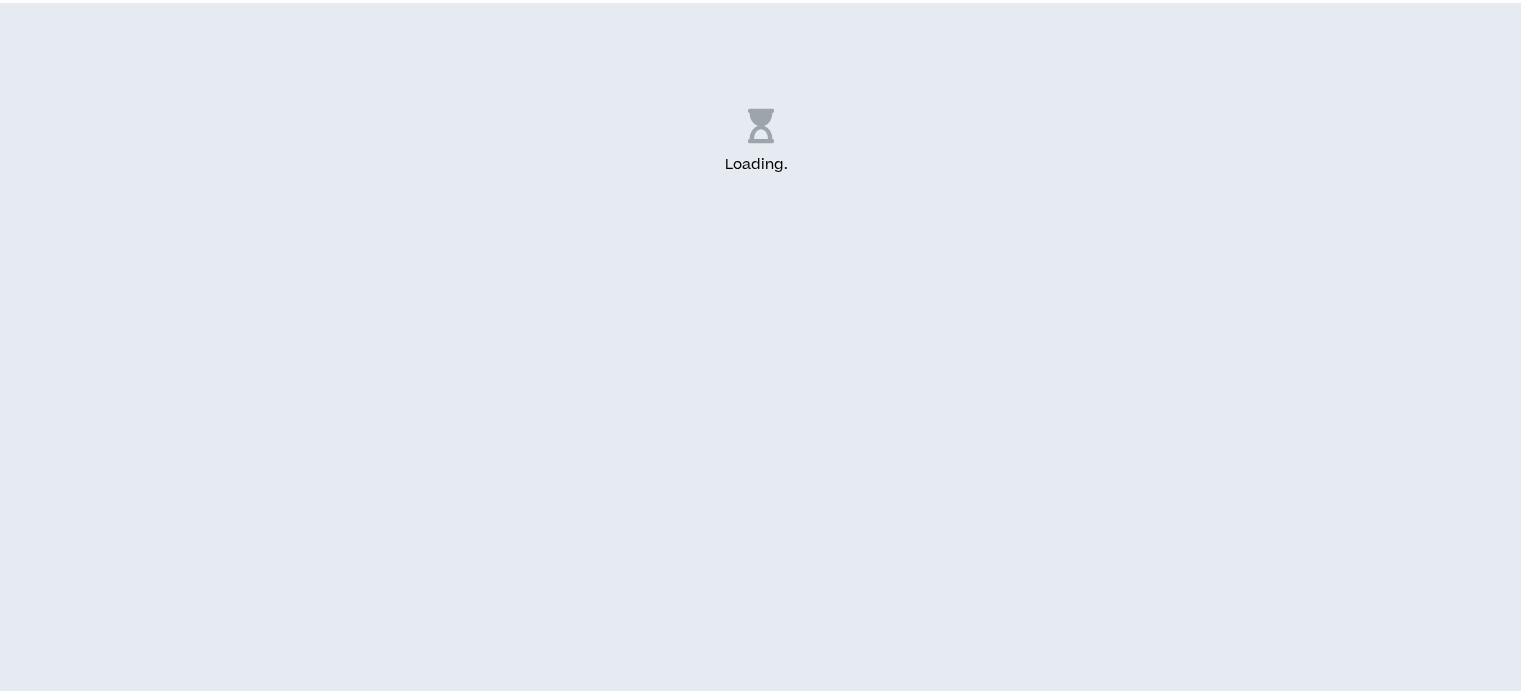 scroll, scrollTop: 0, scrollLeft: 0, axis: both 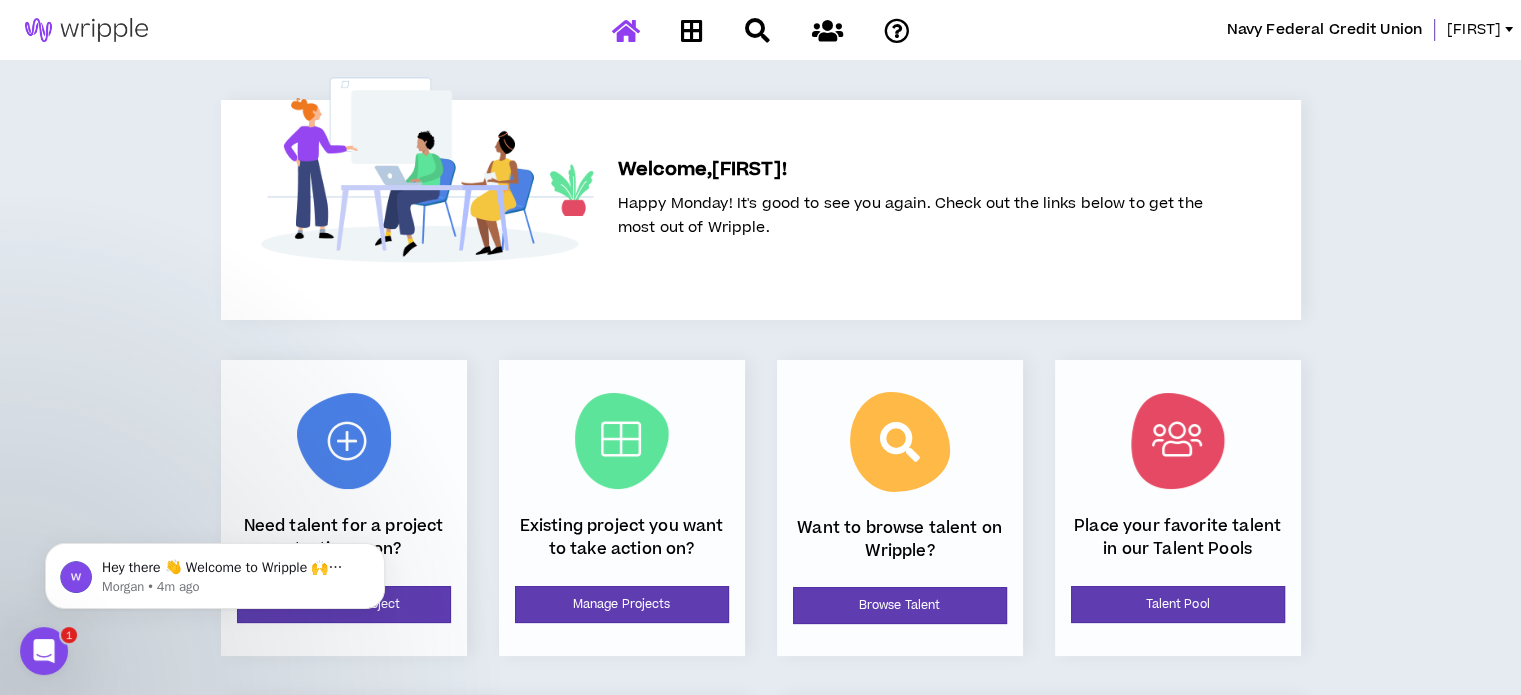 click on "Navy Federal Credit Union [LAST] Welcome,  [FIRST] ! Happy Monday! It's good to see you again. Check out the links below to get the most out of Wripple. Need talent for a project starting soon? Create New Project Existing project you want to take action on? Manage Projects Want to browse talent on Wripple? Browse Talent Place your favorite talent in our Talent Pools Talent Pool Need to Talk Live? Schedule call with [FIRST] [LAST], your Wripple Client Lead. Call:  [PHONE] Send an Email Not seeing the perfect fit for a project role? More talent is on the way! Our Talent Team is constantly adding more talent and if needed, we will launch specific recruiting efforts based upon your unique project requirements. Welcome to Wripple 4.0! We would love to hear your feedback! Send us your thoughts at clientteam@example.com. Not seeing the perfect fit for a project role? Welcome to Wripple 4.0! We would love to hear your feedback! Send us your thoughts at clientteam@example.com." at bounding box center (760, 478) 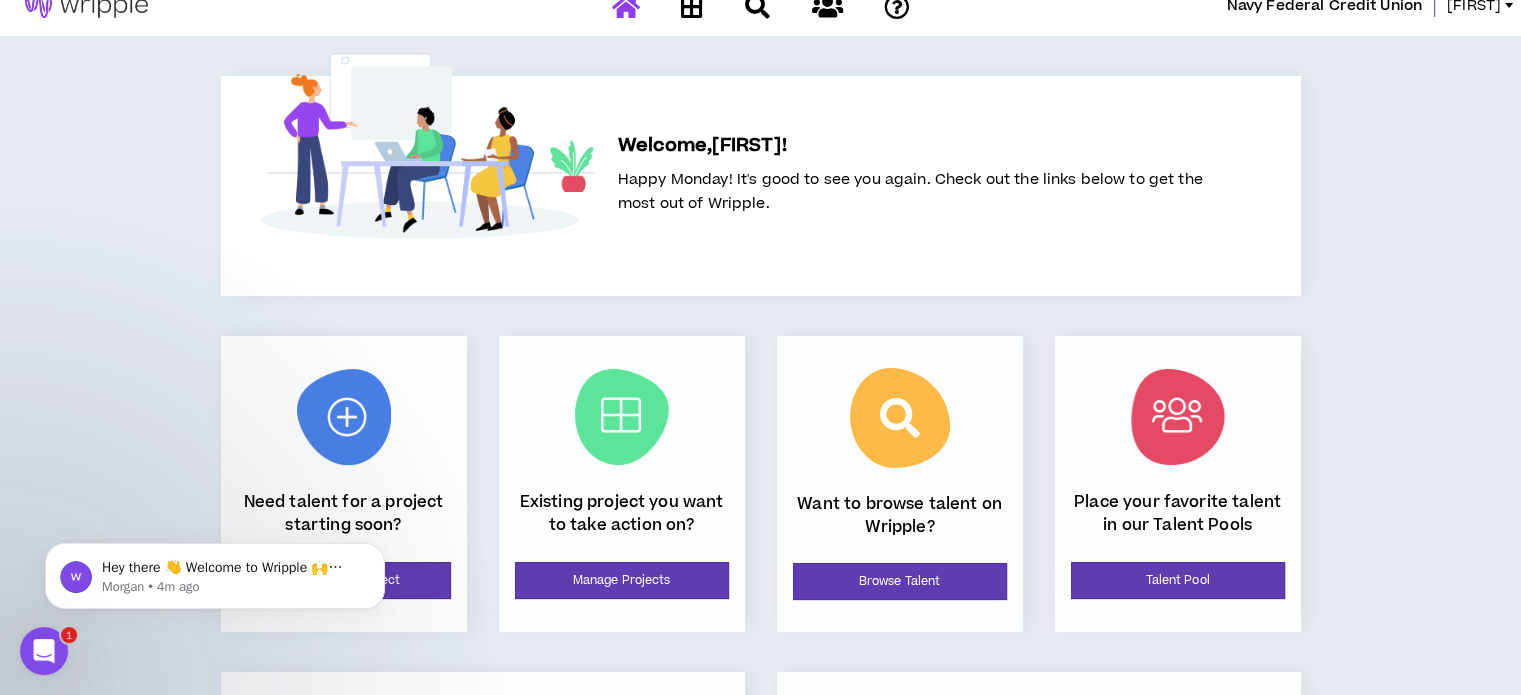 scroll, scrollTop: 0, scrollLeft: 0, axis: both 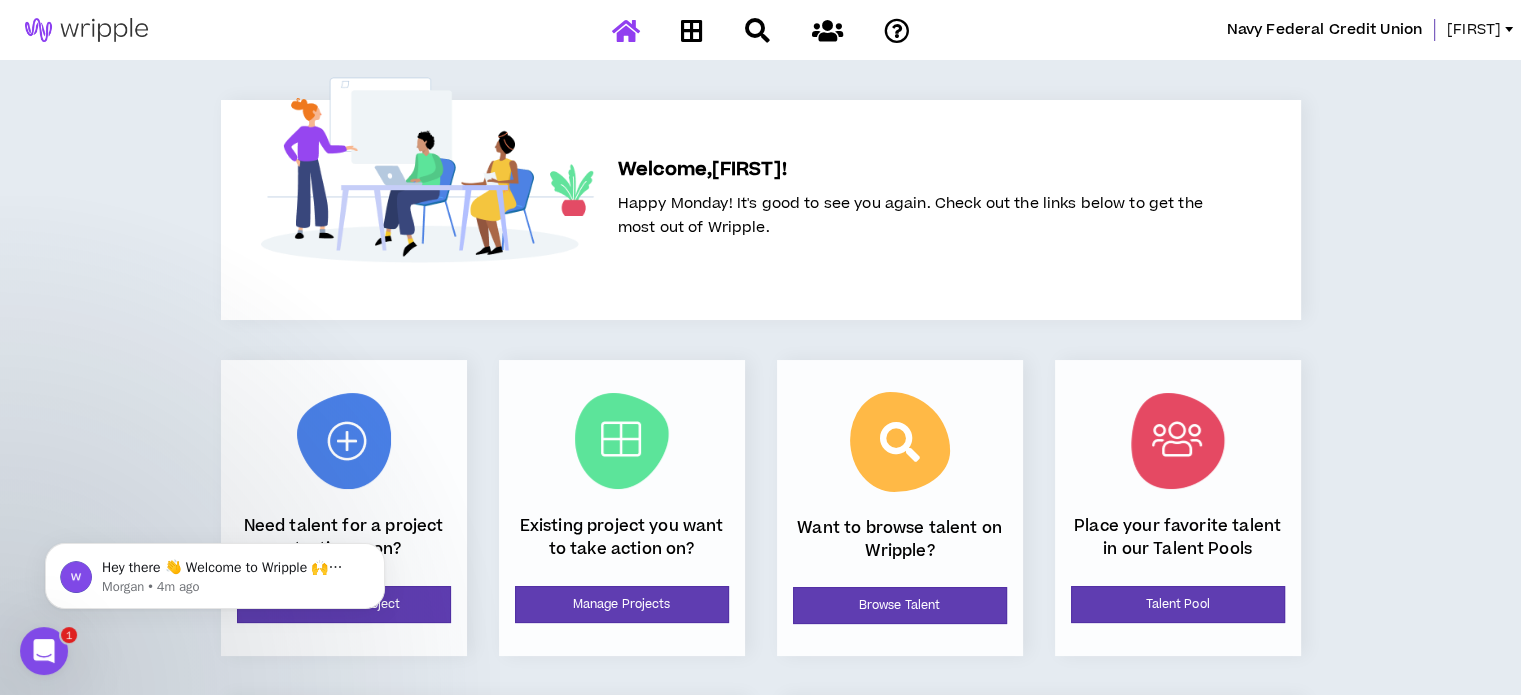 click on "[FIRST]" at bounding box center [1474, 30] 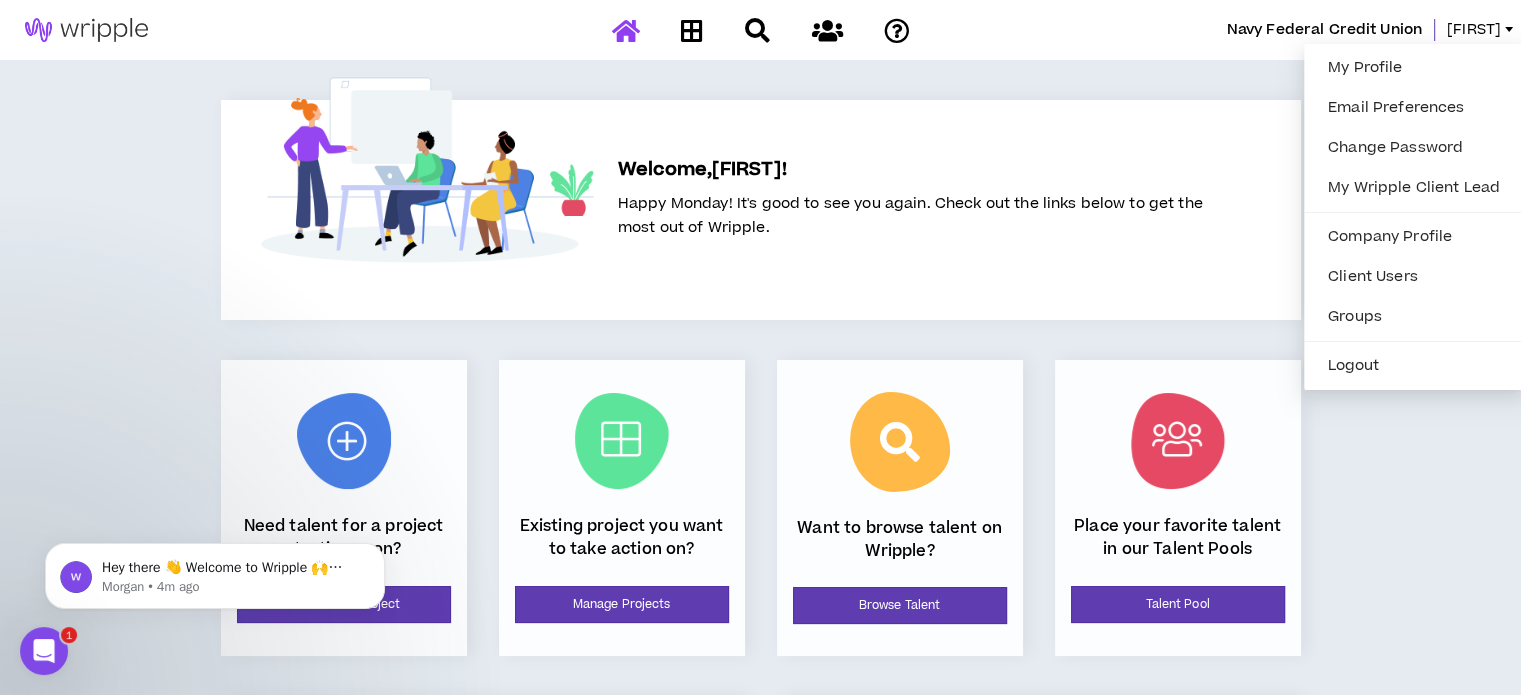 click on "Welcome,  [FIRST] ! Happy Monday! It's good to see you again. Check out the links below to get the most out of Wripple. Need talent for a project starting soon? Create New Project Existing project you want to take action on? Manage Projects Want to browse talent on Wripple? Browse Talent Place your favorite talent in our Talent Pools Talent Pool Need to Talk Live? Schedule call with [FIRST] [LAST], your Wripple Client Lead. Call:  [PHONE] Send an Email Not seeing the perfect fit for a project role? More talent is on the way! Our Talent Team is constantly adding more talent and if needed, we will launch specific recruiting efforts based upon your unique project requirements. Welcome to Wripple 4.0! We would love to hear your feedback! Send us your thoughts at clientteam@example.com. Not seeing the perfect fit for a project role? More talent is on the way! Our Talent Team is constantly adding more talent and if needed, we will launch specific recruiting efforts based upon your unique project requirements." at bounding box center (761, 508) 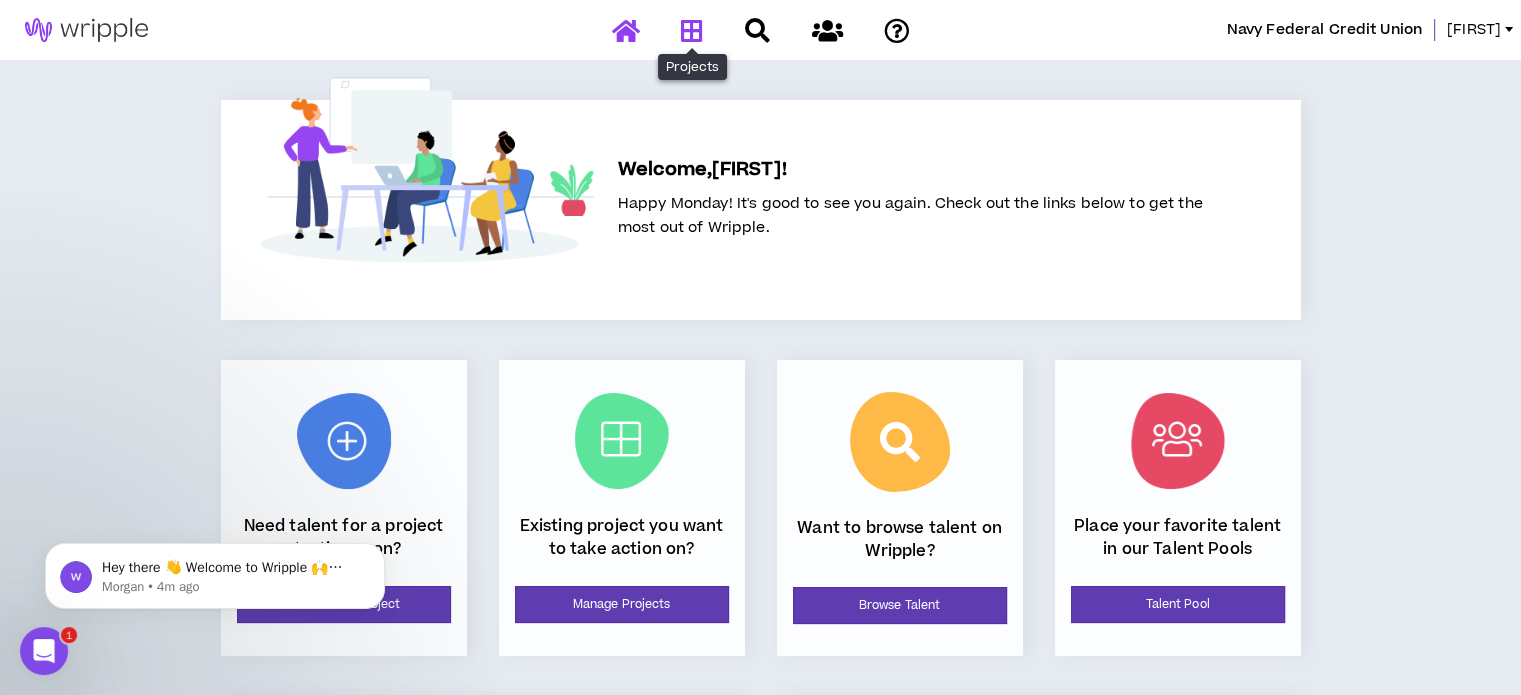 click at bounding box center (692, 30) 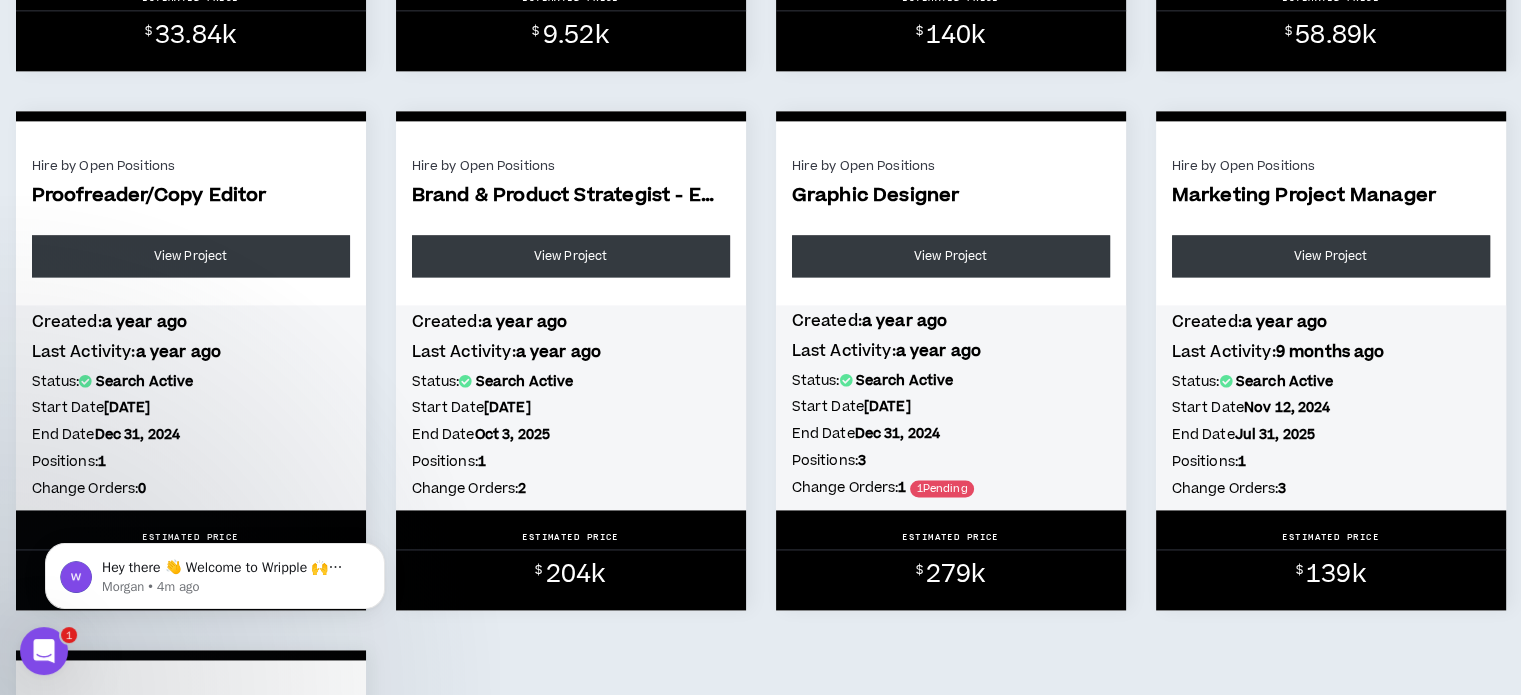 scroll, scrollTop: 2716, scrollLeft: 0, axis: vertical 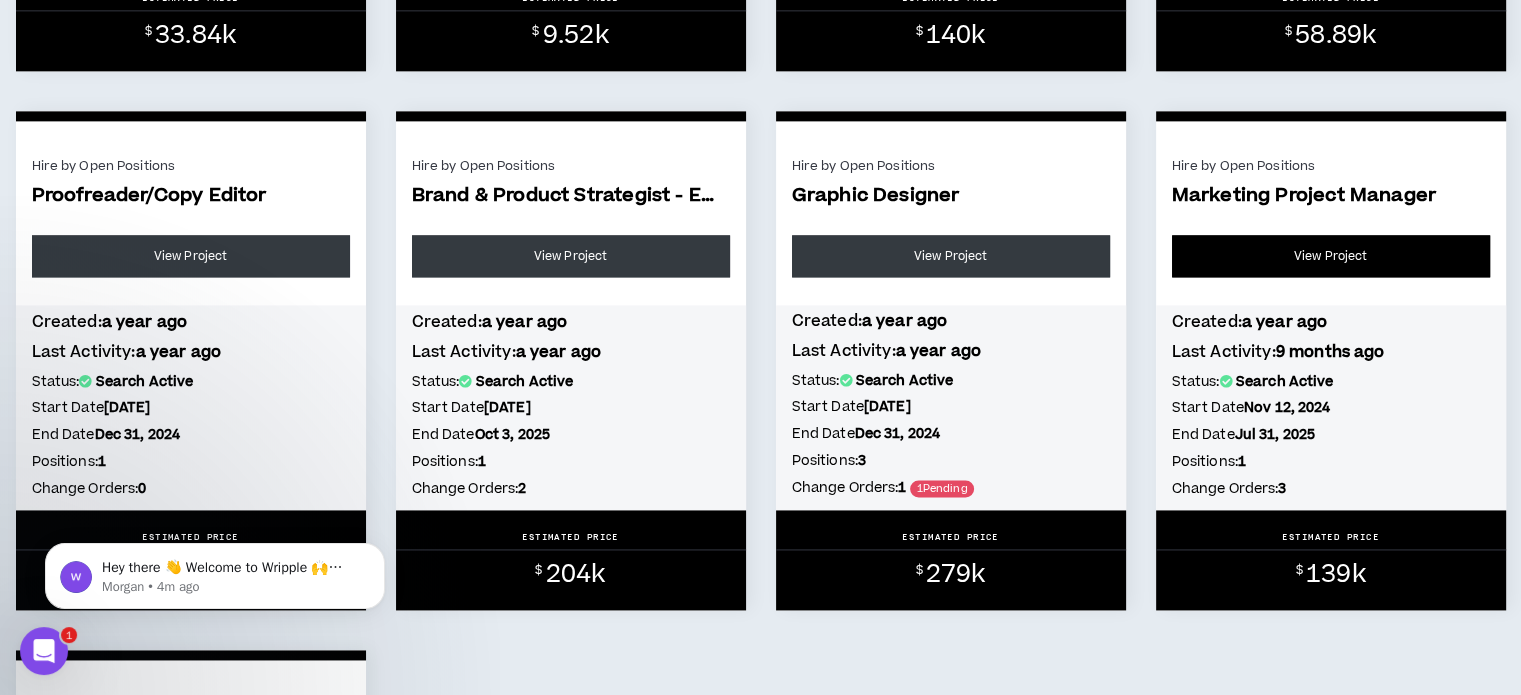click on "View Project" at bounding box center [1331, 256] 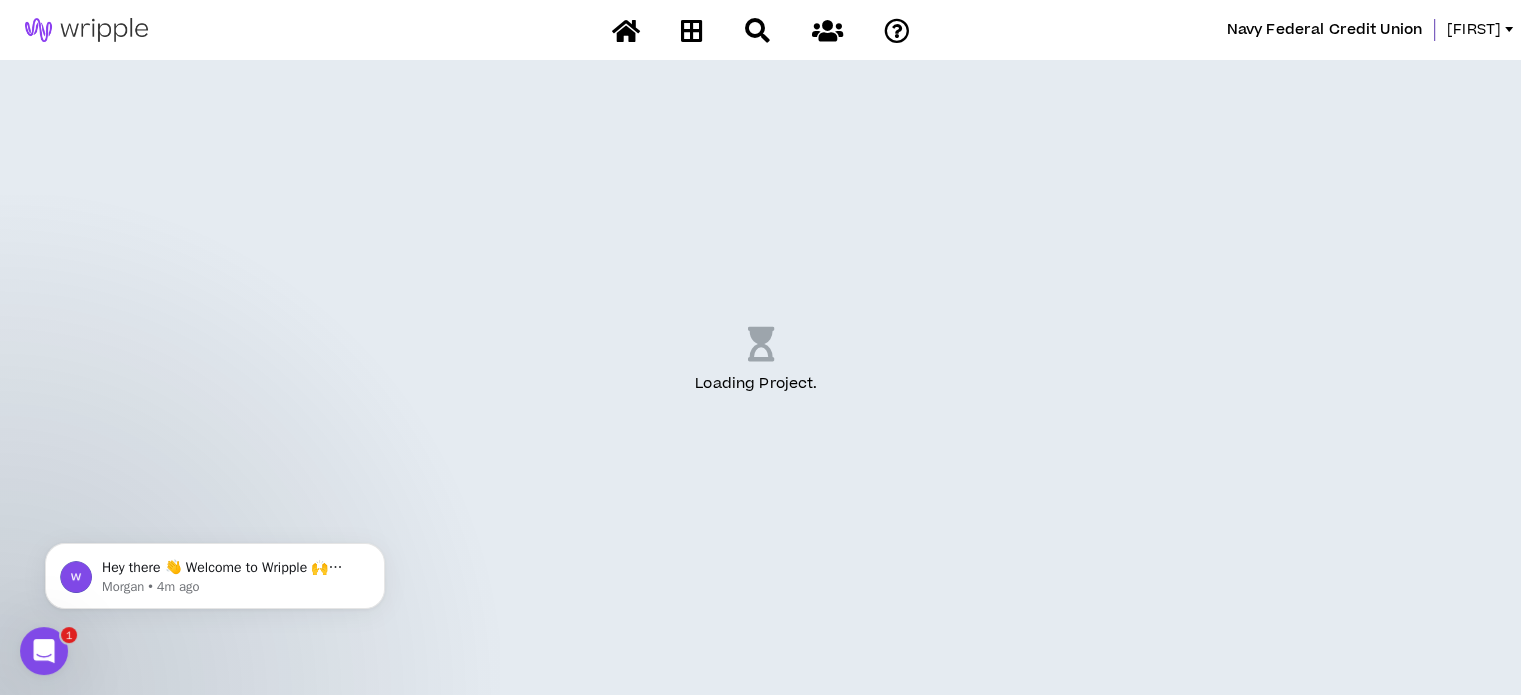 scroll, scrollTop: 0, scrollLeft: 0, axis: both 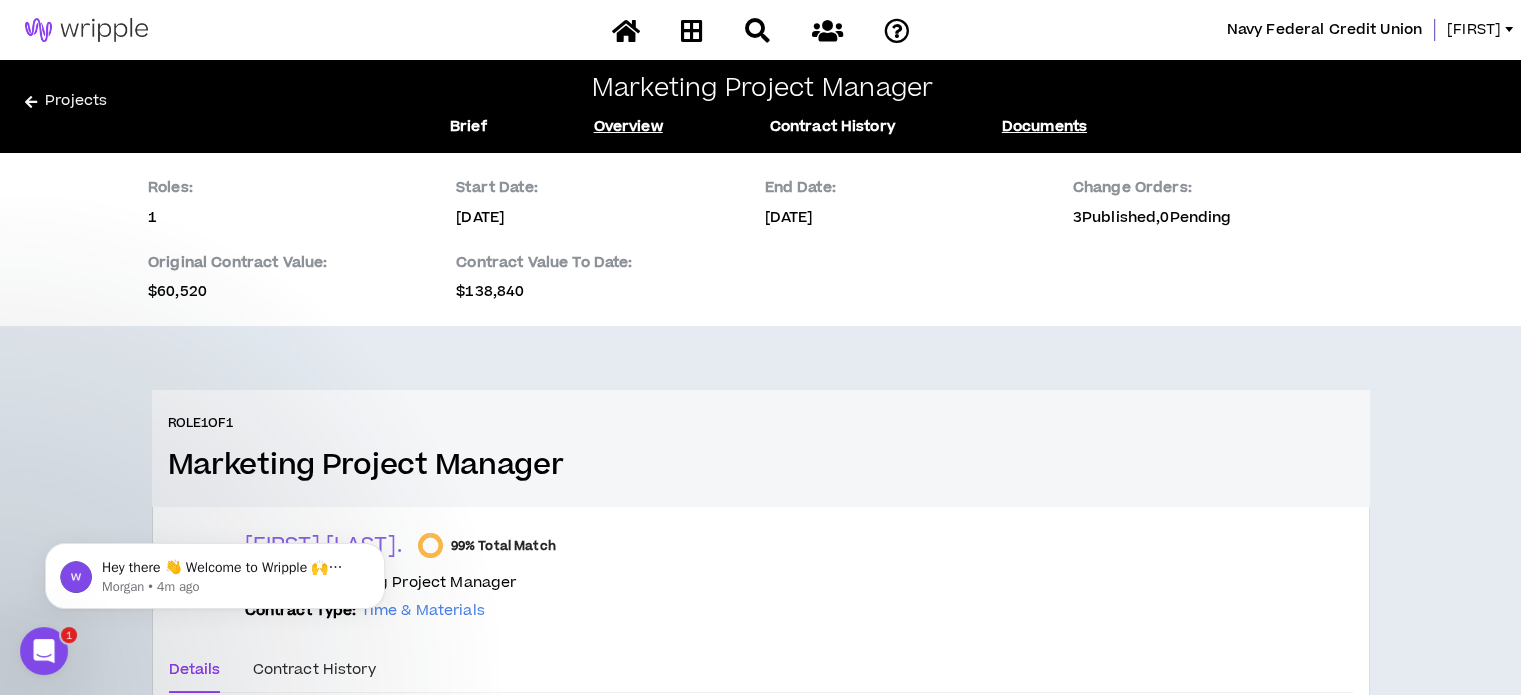 click on "Documents" at bounding box center [1044, 127] 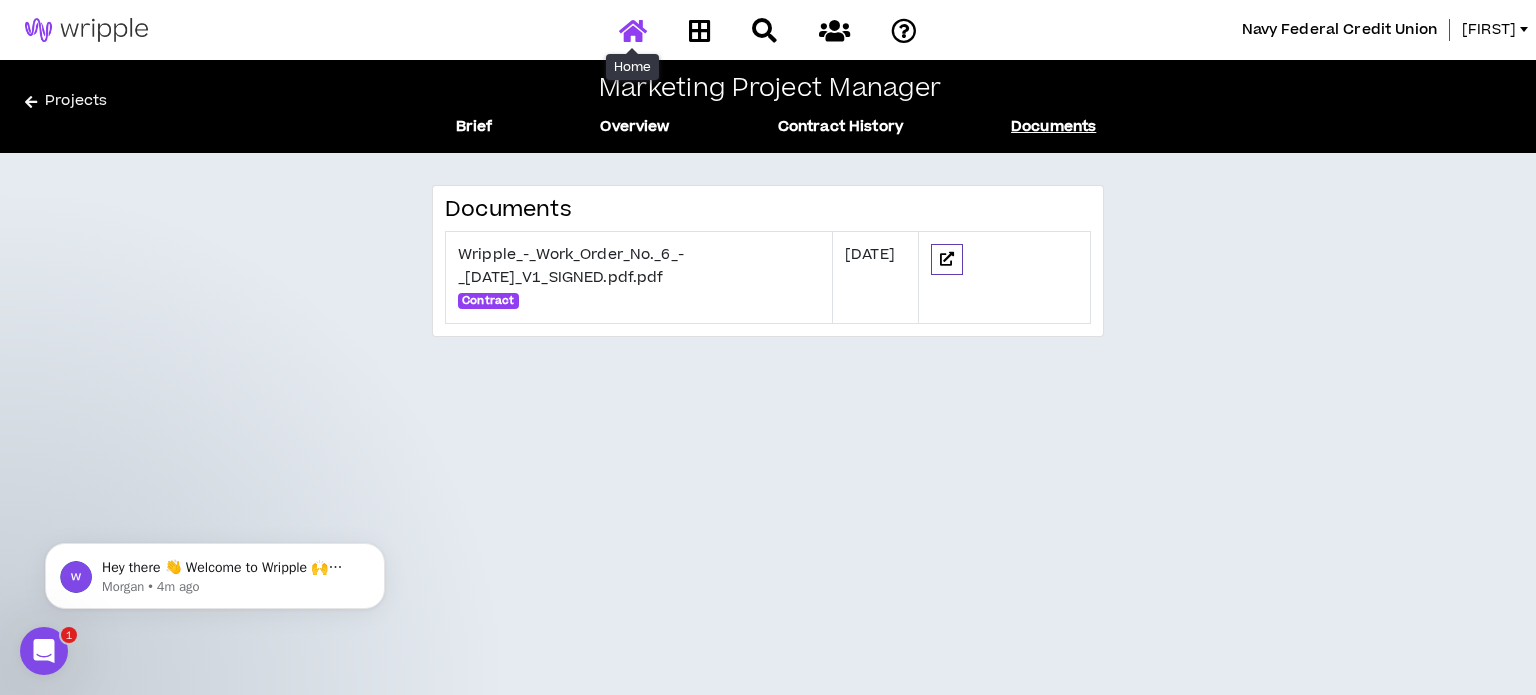 click at bounding box center (633, 30) 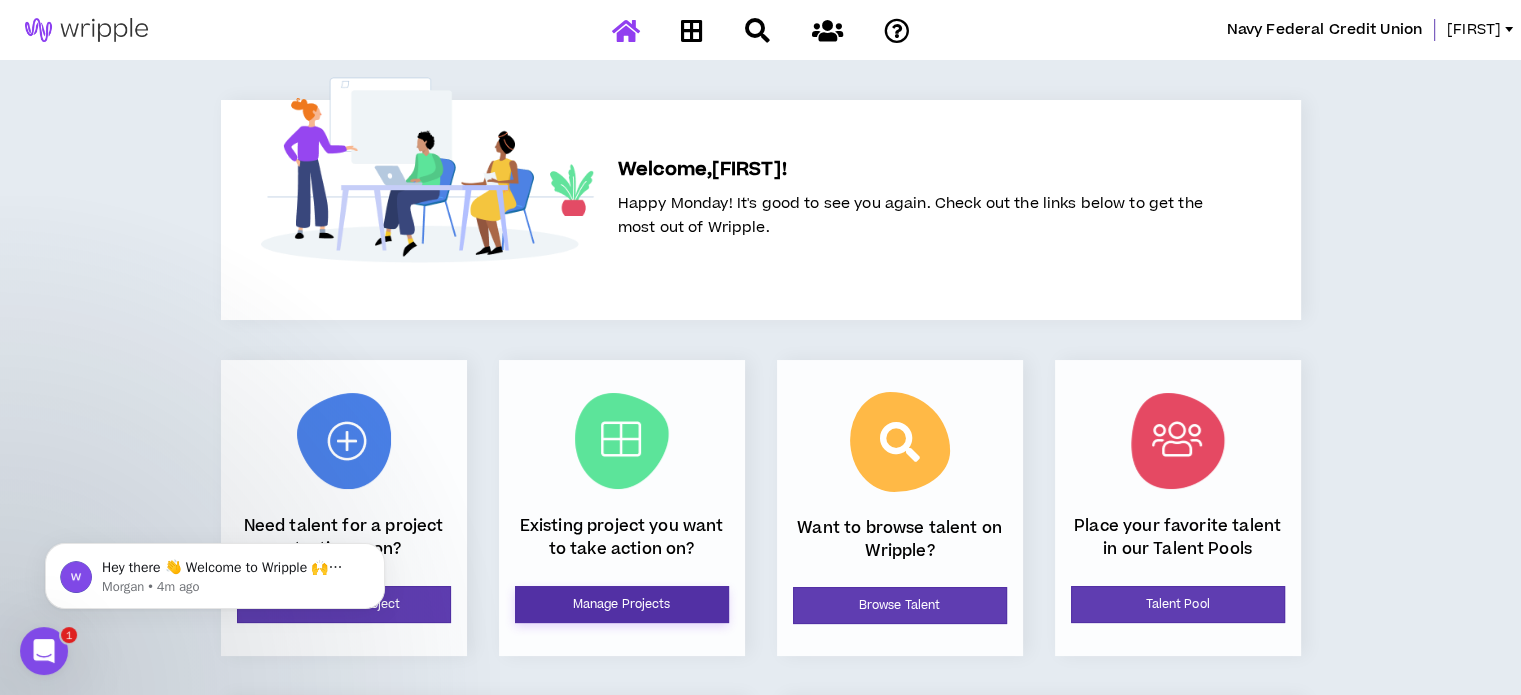 scroll, scrollTop: 0, scrollLeft: 0, axis: both 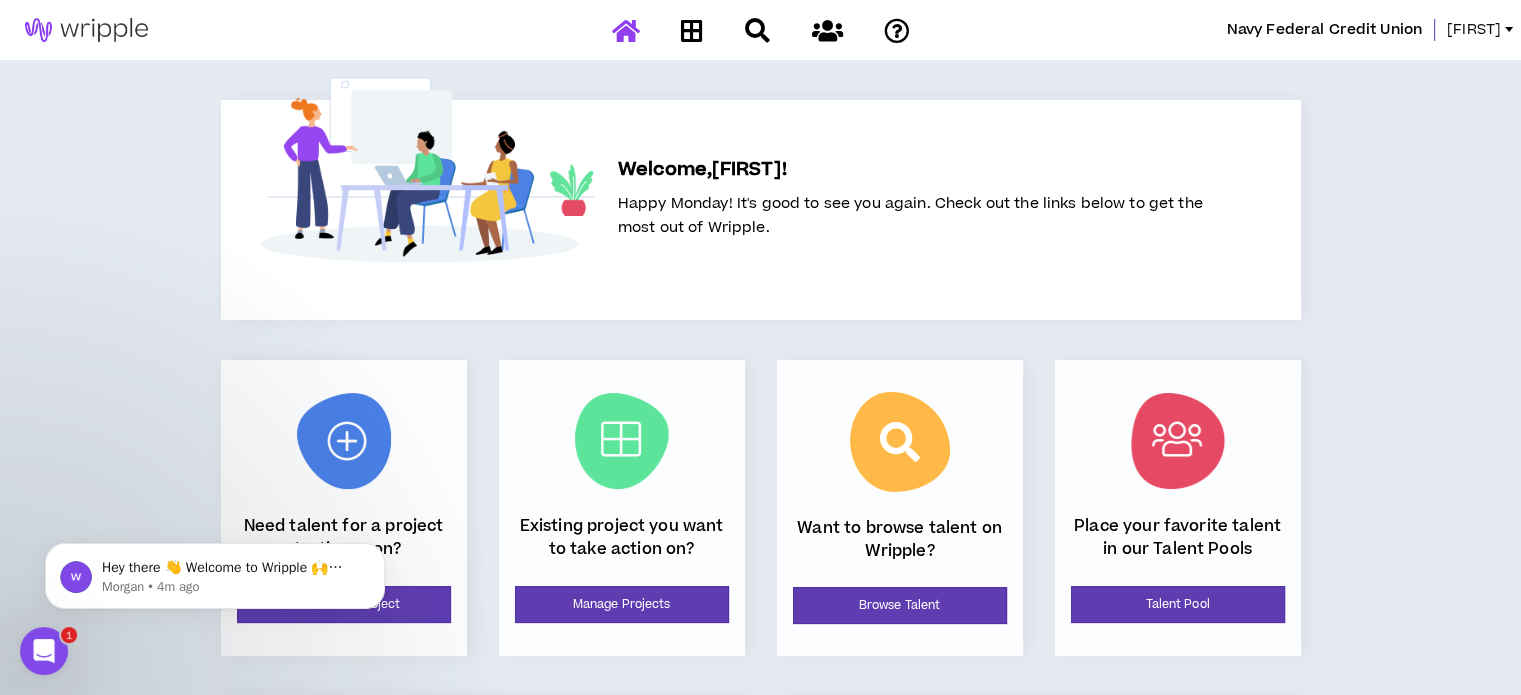 click on "[FIRST]" at bounding box center (1484, 30) 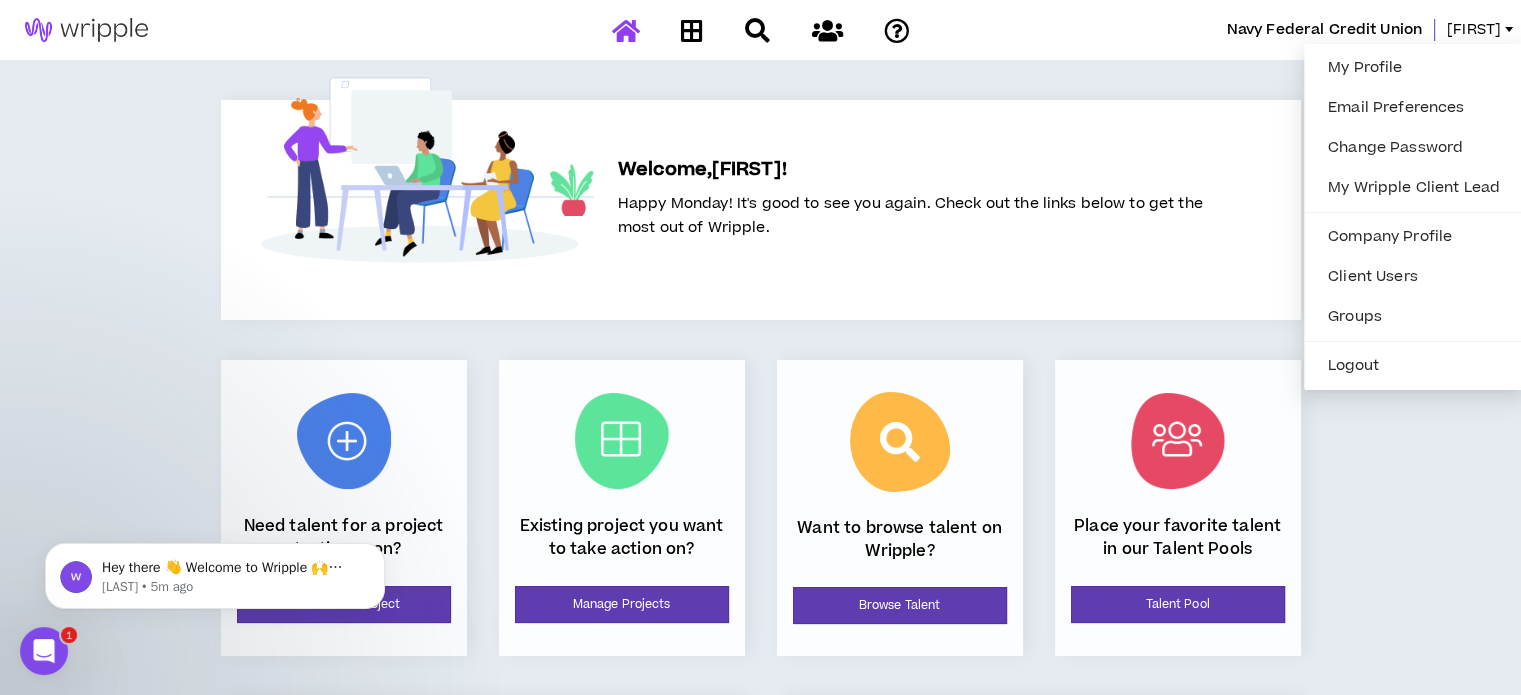 click on "Navy Federal Credit Union [LAST] Welcome,  [FIRST] ! Happy Monday! It's good to see you again. Check out the links below to get the most out of Wripple. Need talent for a project starting soon? Create New Project Existing project you want to take action on? Manage Projects Want to browse talent on Wripple? Browse Talent Place your favorite talent in our Talent Pools Talent Pool Need to Talk Live? Schedule call with [FIRST] [LAST], your Wripple Client Lead. Call:  [PHONE] Send an Email Not seeing the perfect fit for a project role? More talent is on the way! Our Talent Team is constantly adding more talent and if needed, we will launch specific recruiting efforts based upon your unique project requirements. Welcome to Wripple 4.0! We would love to hear your feedback! Send us your thoughts at clientteam@example.com. Not seeing the perfect fit for a project role? Welcome to Wripple 4.0! We would love to hear your feedback! Send us your thoughts at clientteam@example.com." at bounding box center [760, 478] 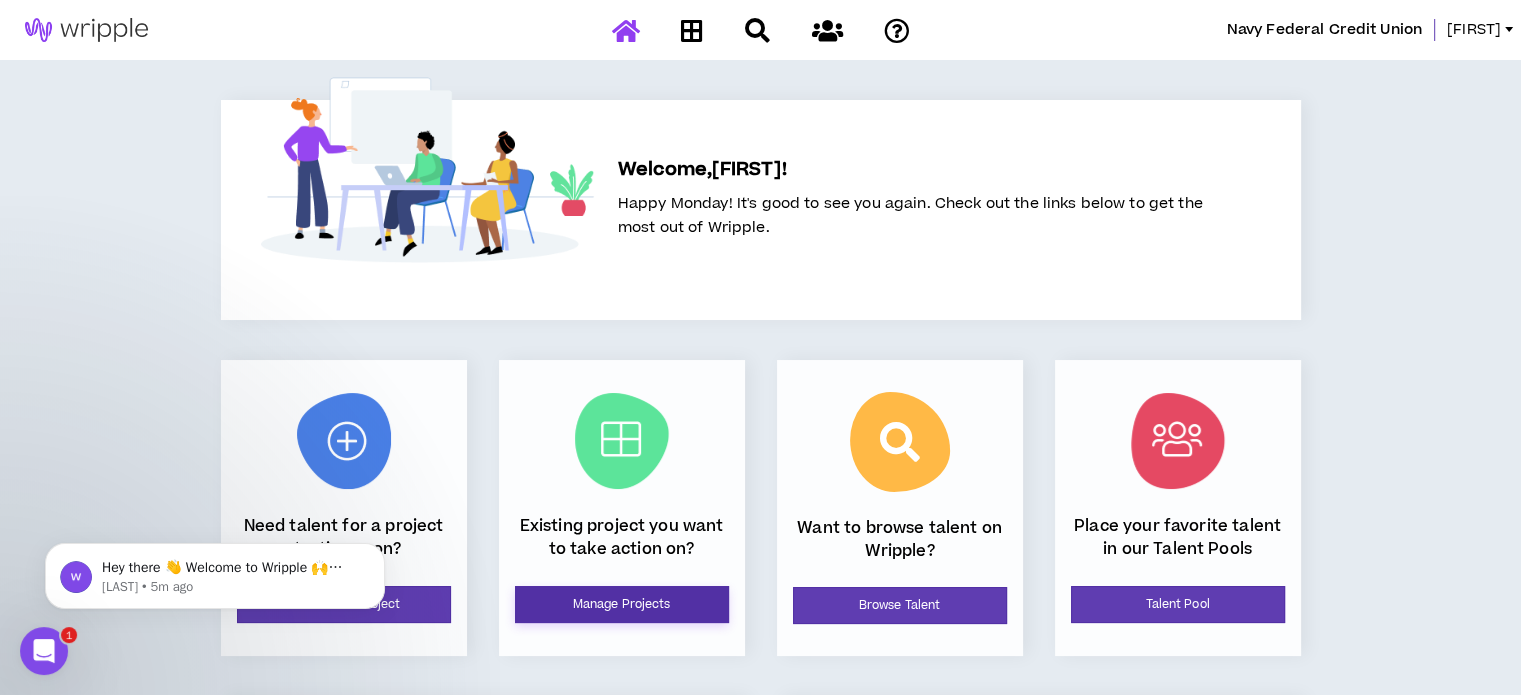 click on "Manage Projects" at bounding box center (622, 604) 